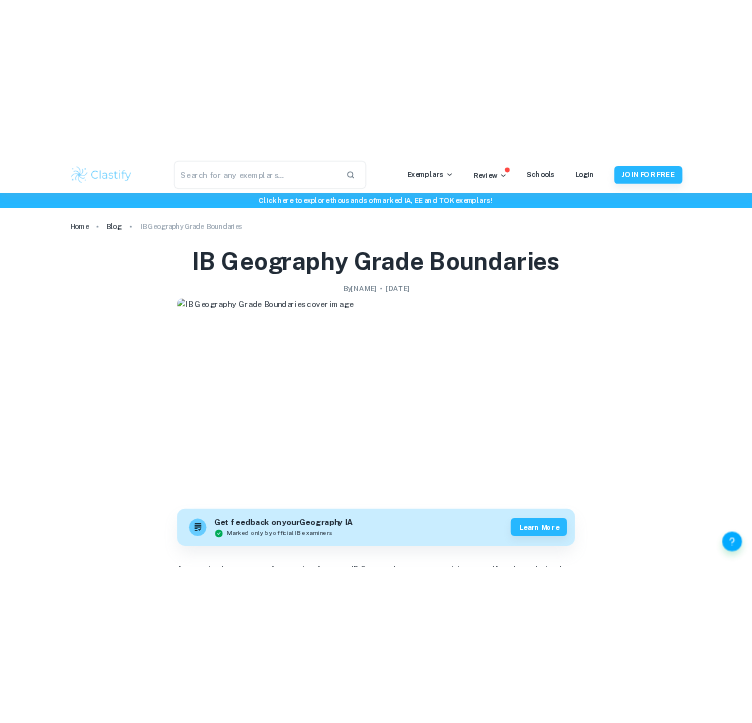 scroll, scrollTop: 0, scrollLeft: 0, axis: both 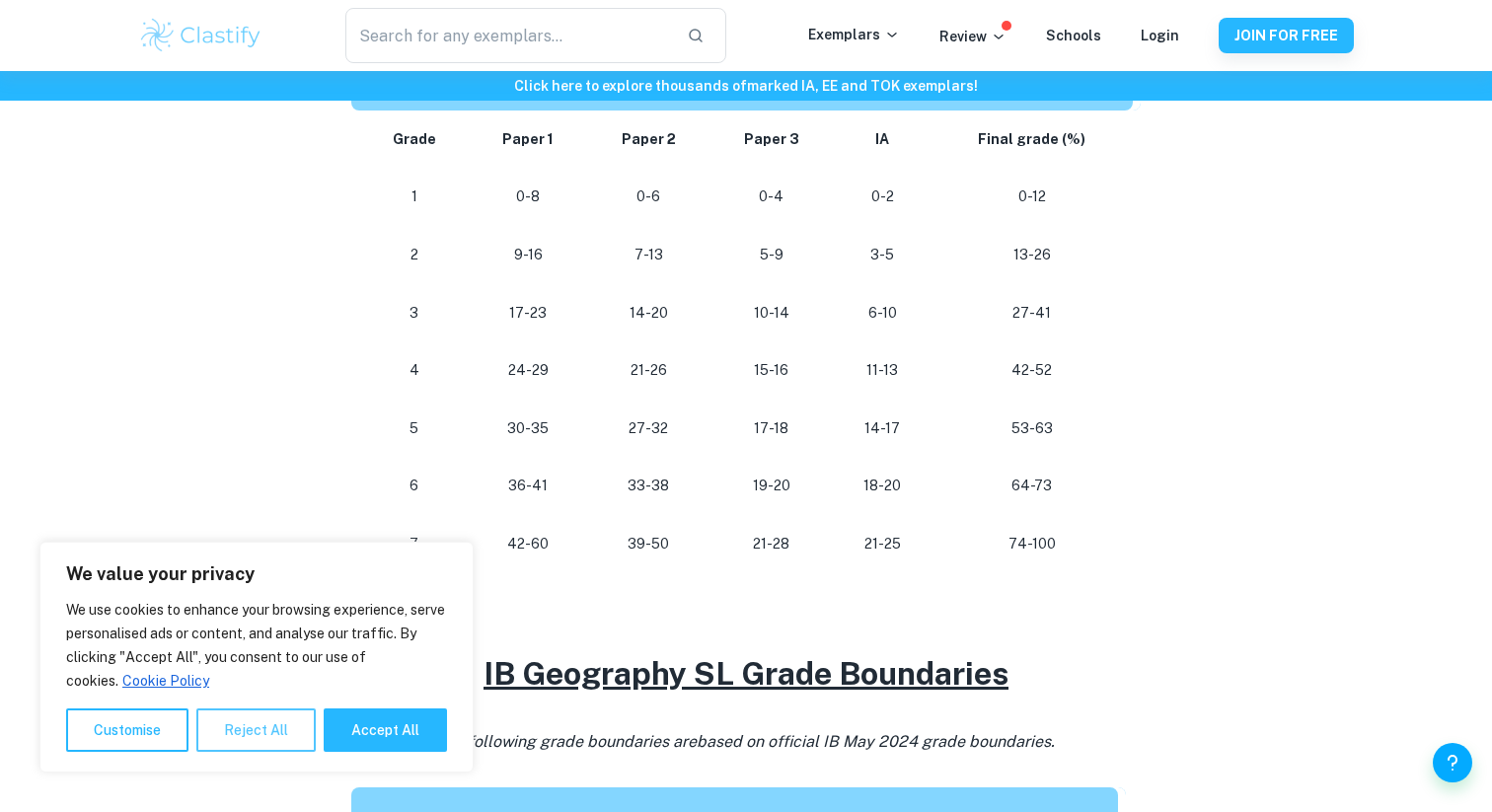 click on "Reject All" at bounding box center [256, 730] 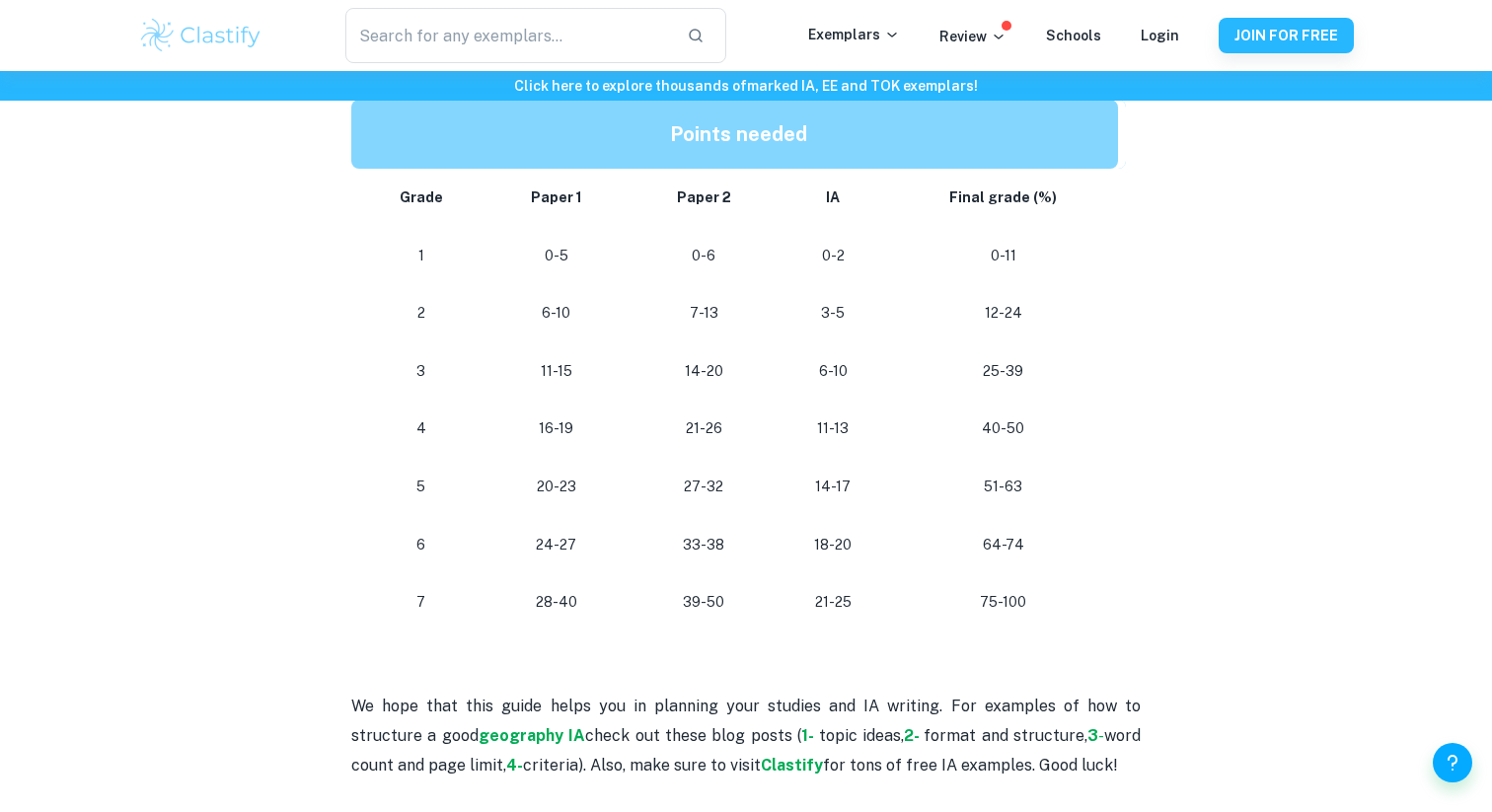 scroll, scrollTop: 1783, scrollLeft: 0, axis: vertical 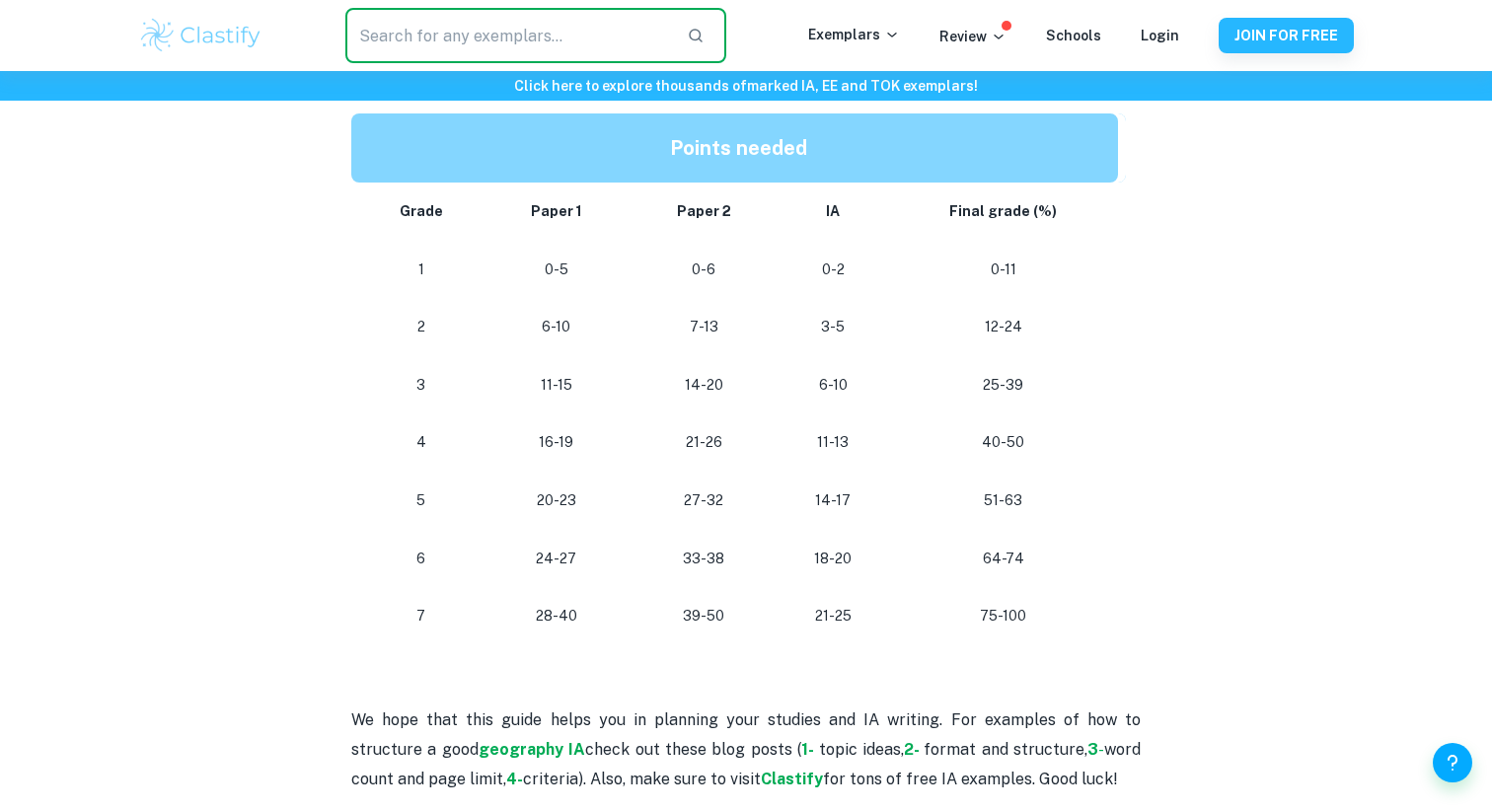 click at bounding box center (508, 36) 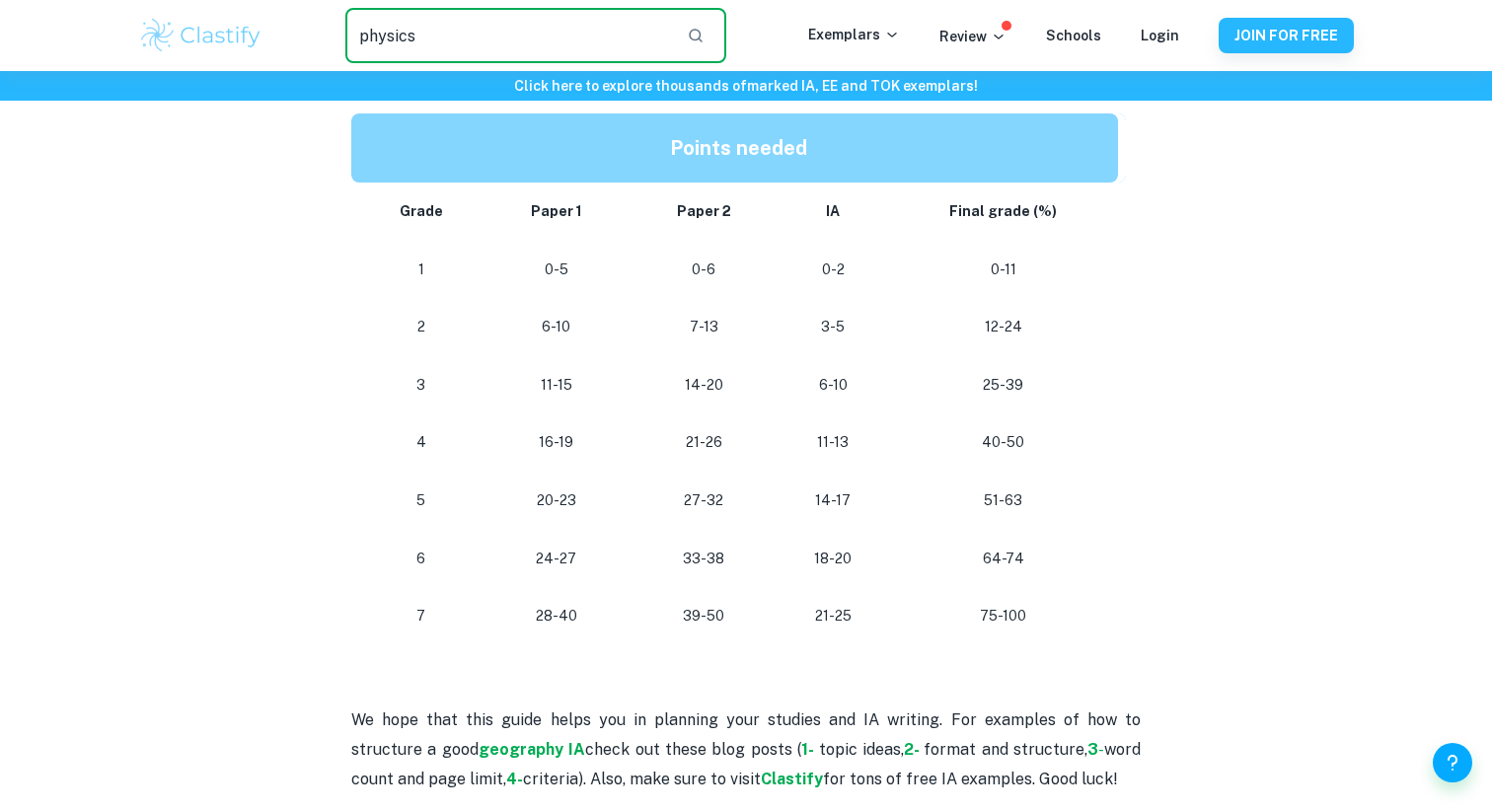 type on "physics" 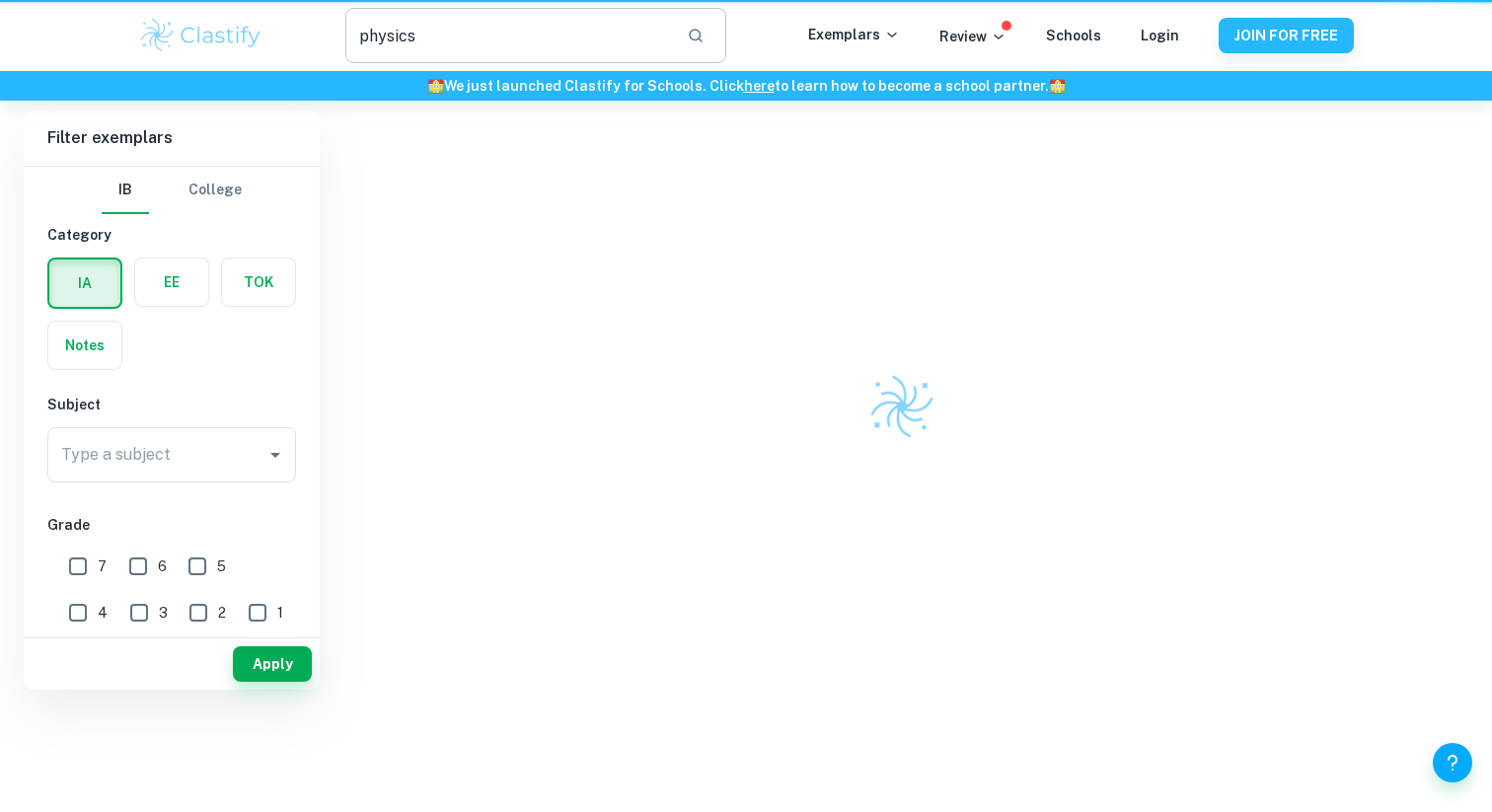 scroll, scrollTop: 0, scrollLeft: 0, axis: both 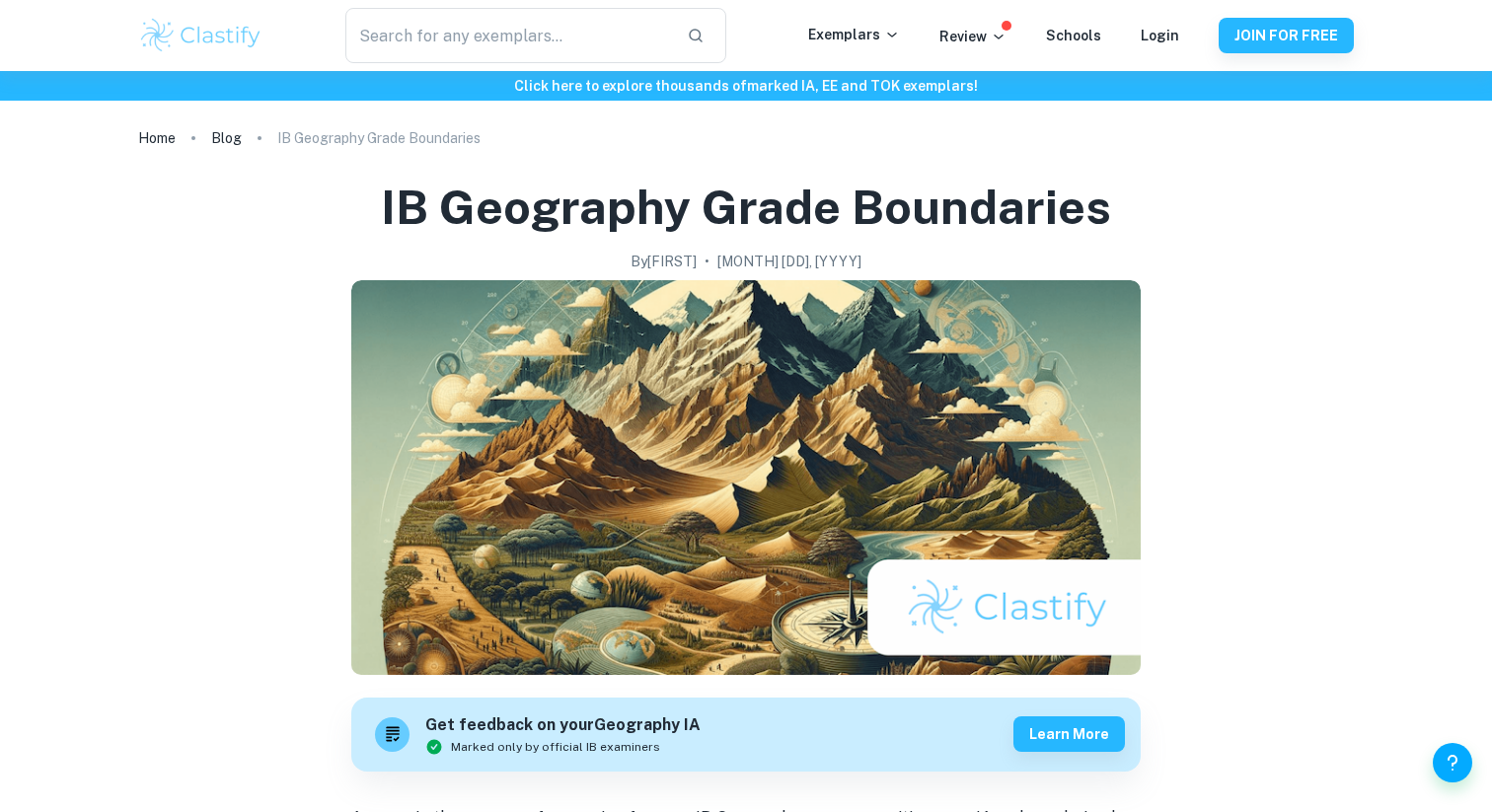 click on "Click here to explore thousands of  marked IA, EE and TOK exemplars ! Home Blog IB Geography Grade Boundaries  IB Geography Grade Boundaries  By  Roxanne • February 2, 2024 Get feedback on your  Geography IA Marked only by official IB examiners Learn more Are you in the process of preparing for your IB Geography exams or writing your IA and wondering how you can get the best possible grade? This post is here to help give you an idea of the grade boundaries so you can plan yourself accordingly. Keep in mind that these values change from session to session and hence are only an indicator of the approximate marks you would need for a certain grade, but feel free to use this guide as a planning tool!     IB Geography HL Grade Boundaries   The following grade boundaries are  based on official IB May 2024 grade boundaries.   Points needed Grade Paper 1 Paper 2 Paper 3 IA Final grade (%) 1 0-8 0-6 0-4 0-2 0-12 2 9-16 7-13 5-9 3-5 13-26 3 17-23 14-20 10-14 6-10 27-41 4 24-29 21-26 15-16 11-13 42-52 5 30-35 6 7" at bounding box center (746, 1722) 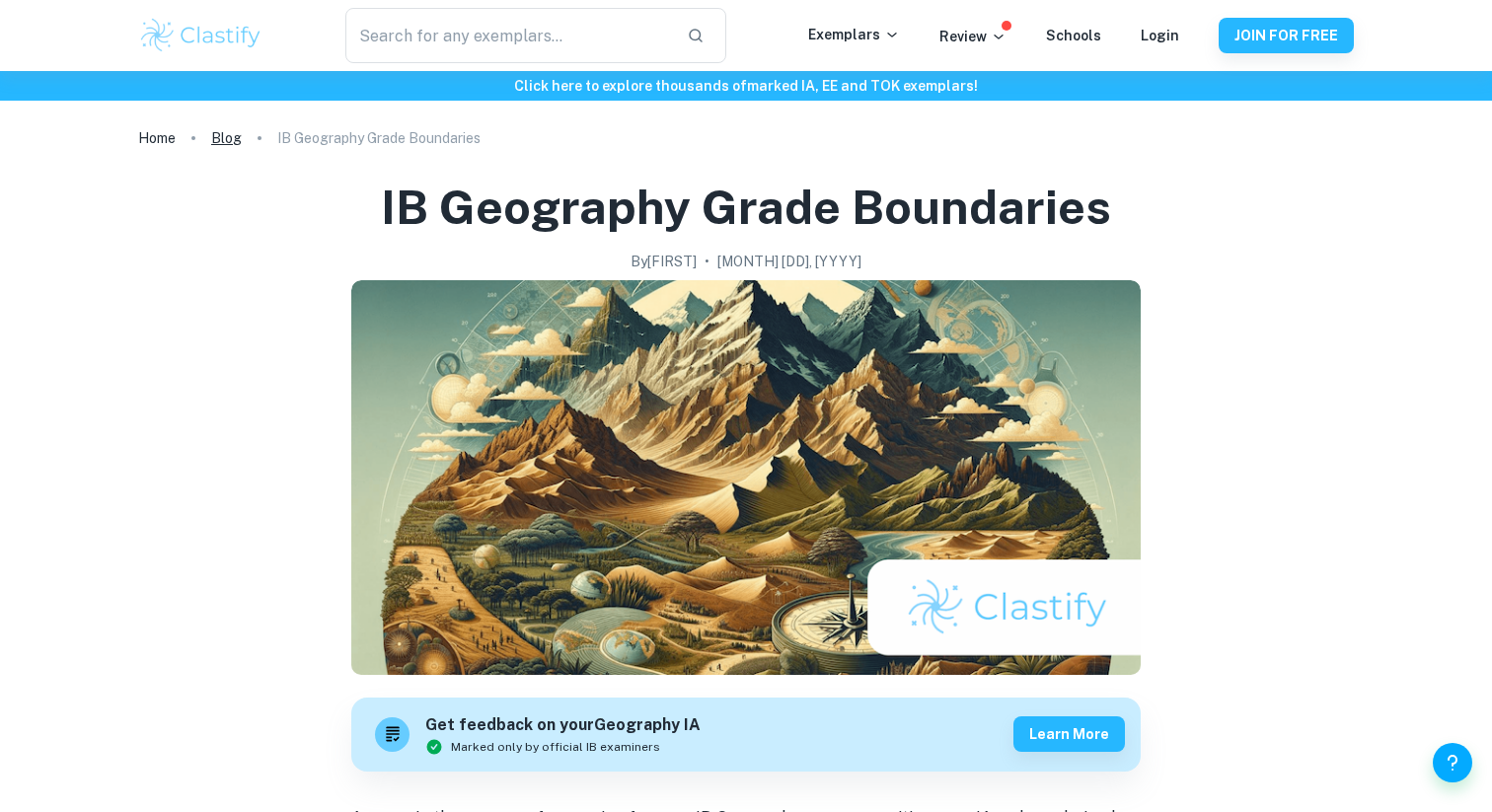click on "Blog" at bounding box center (226, 138) 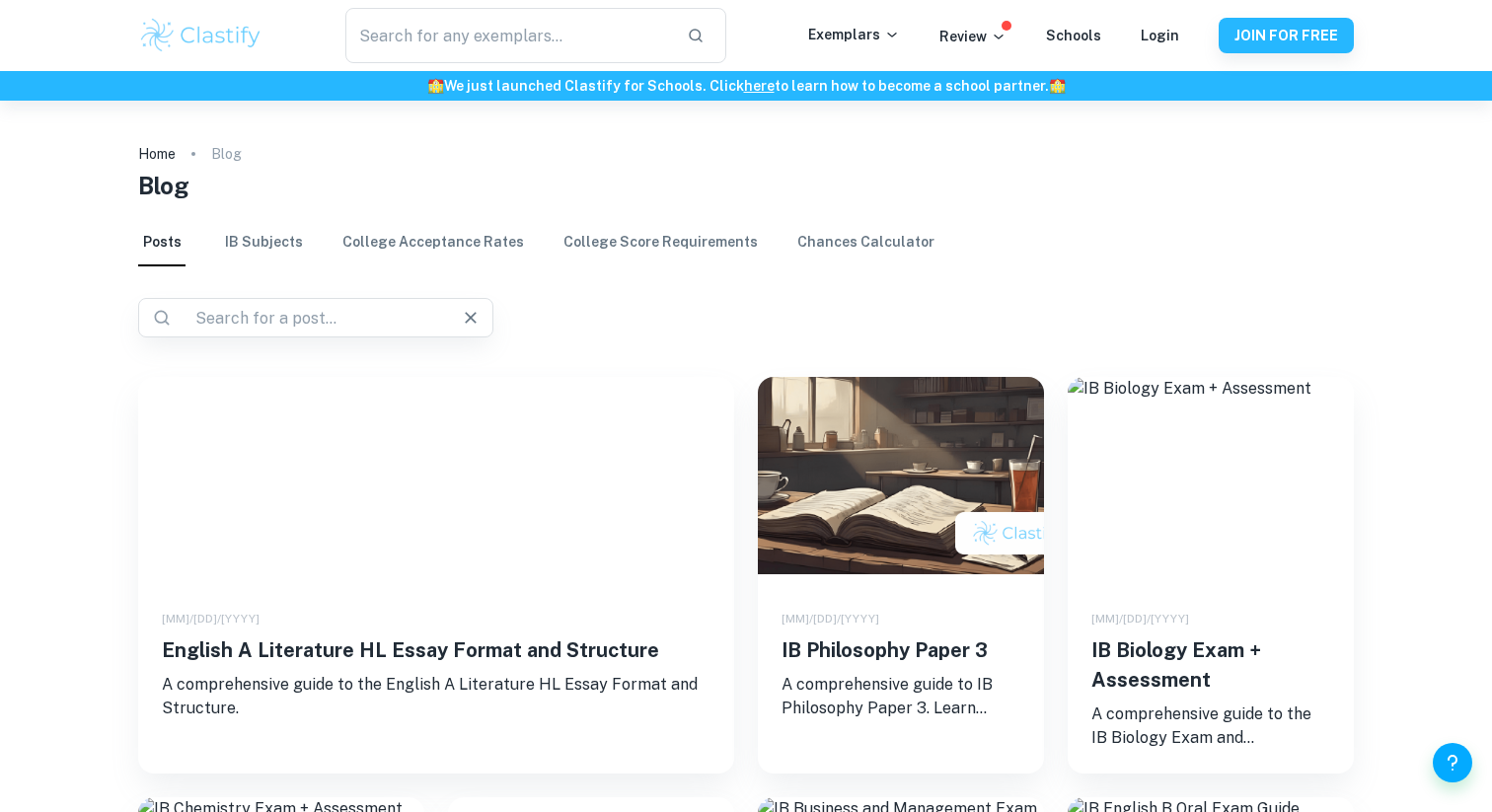 click at bounding box center (308, 318) 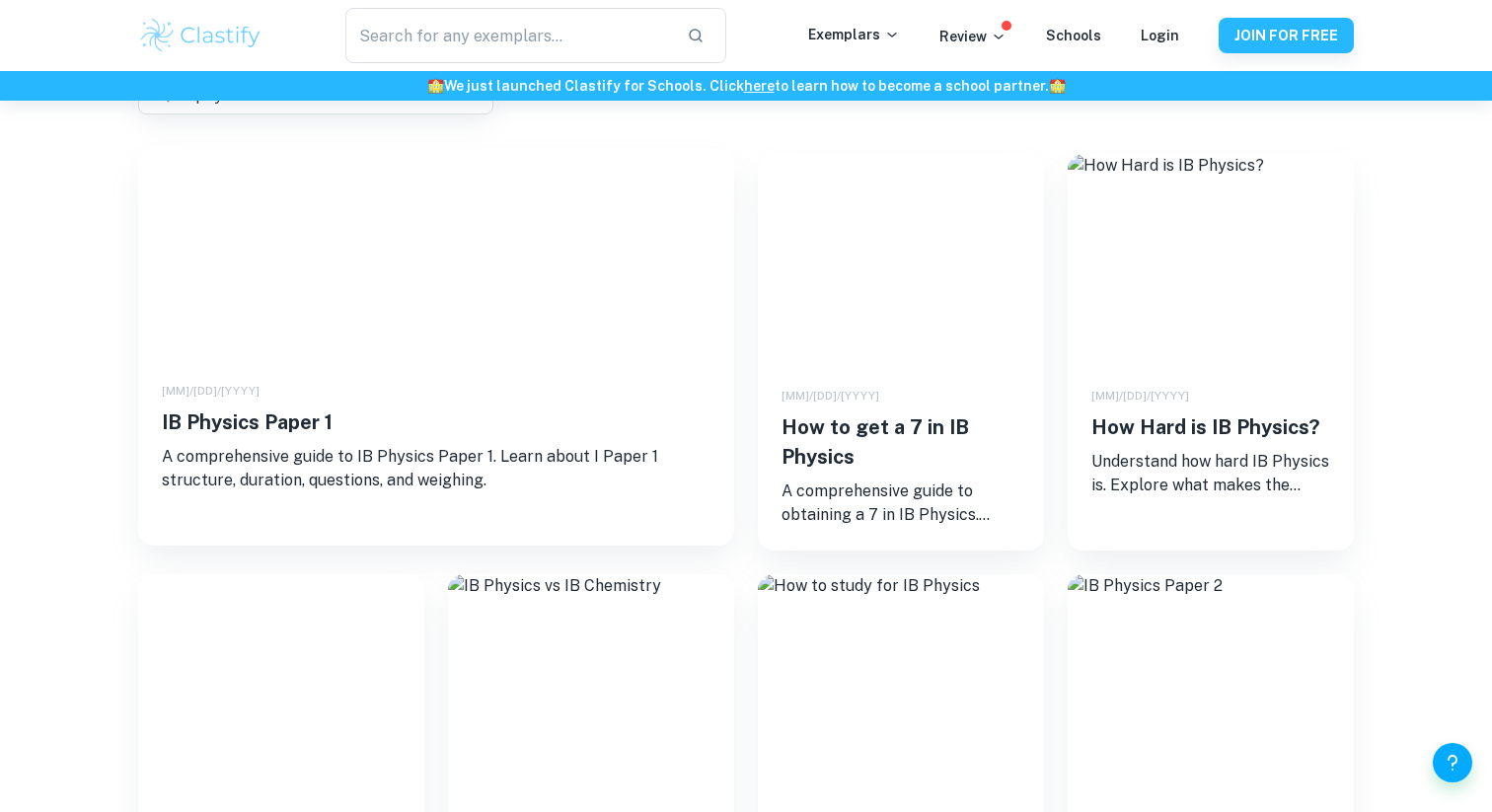 scroll, scrollTop: 0, scrollLeft: 0, axis: both 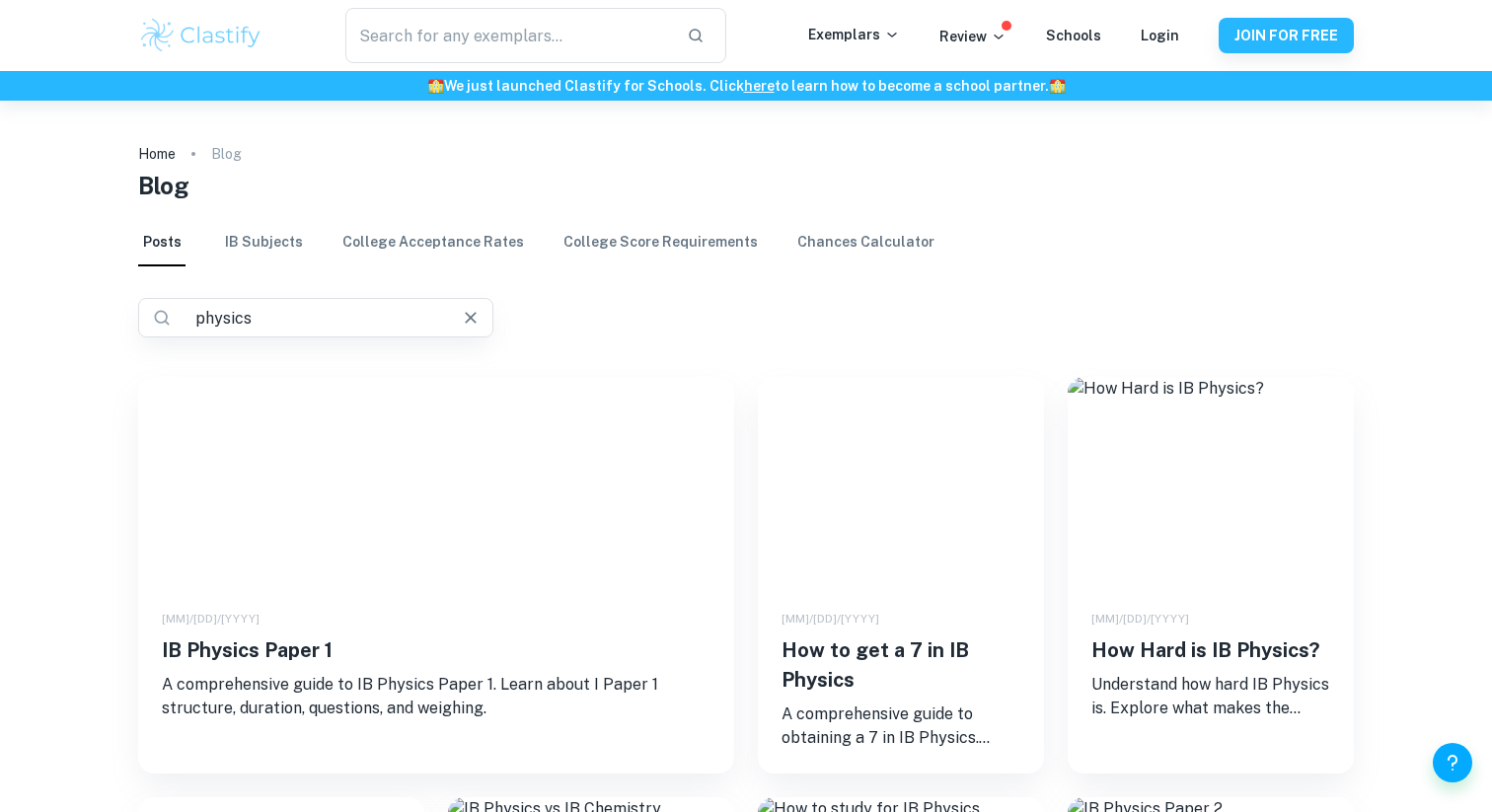 click on "physics" at bounding box center (308, 318) 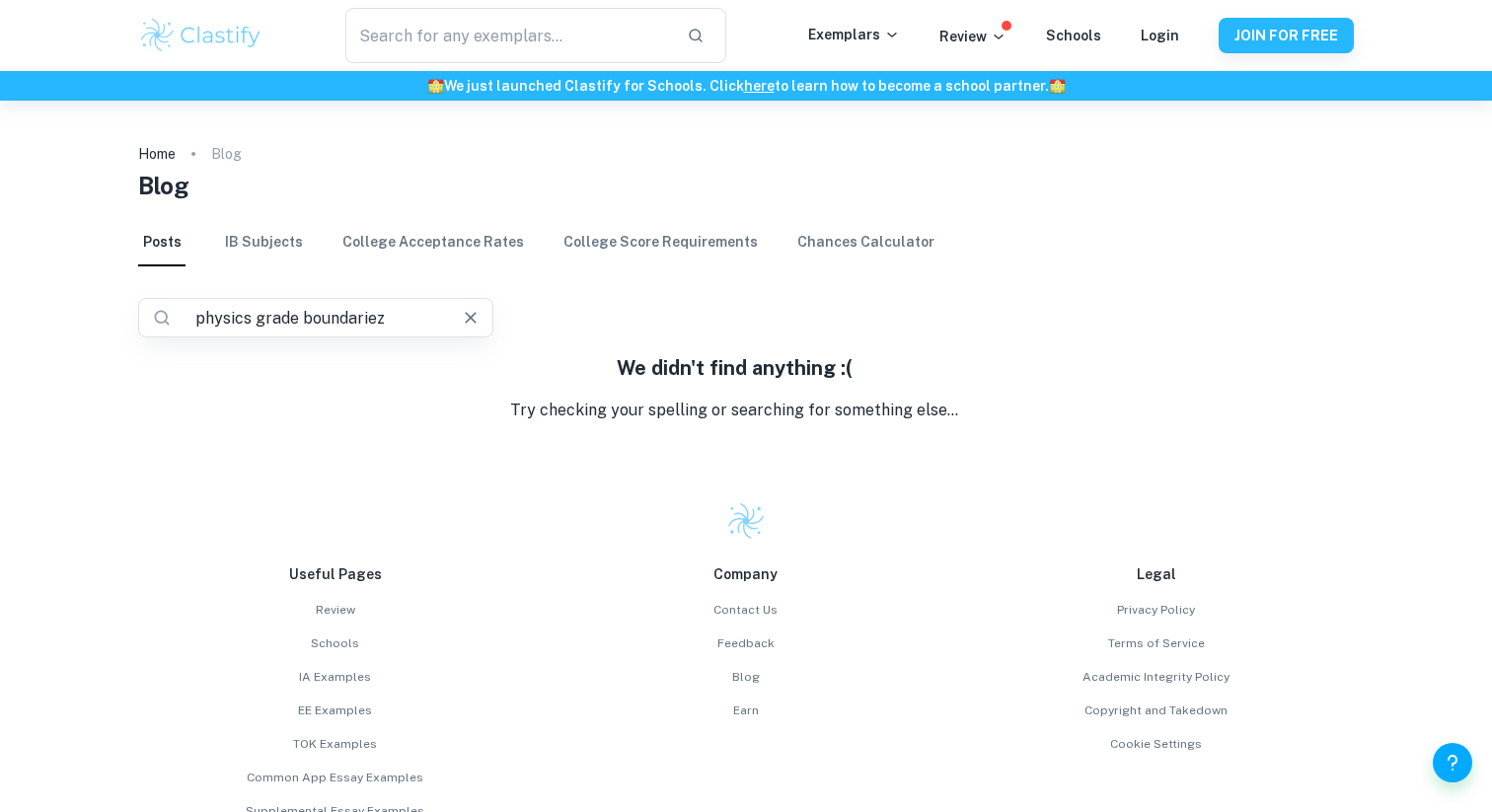 click on "physics grade boundariez" at bounding box center [308, 318] 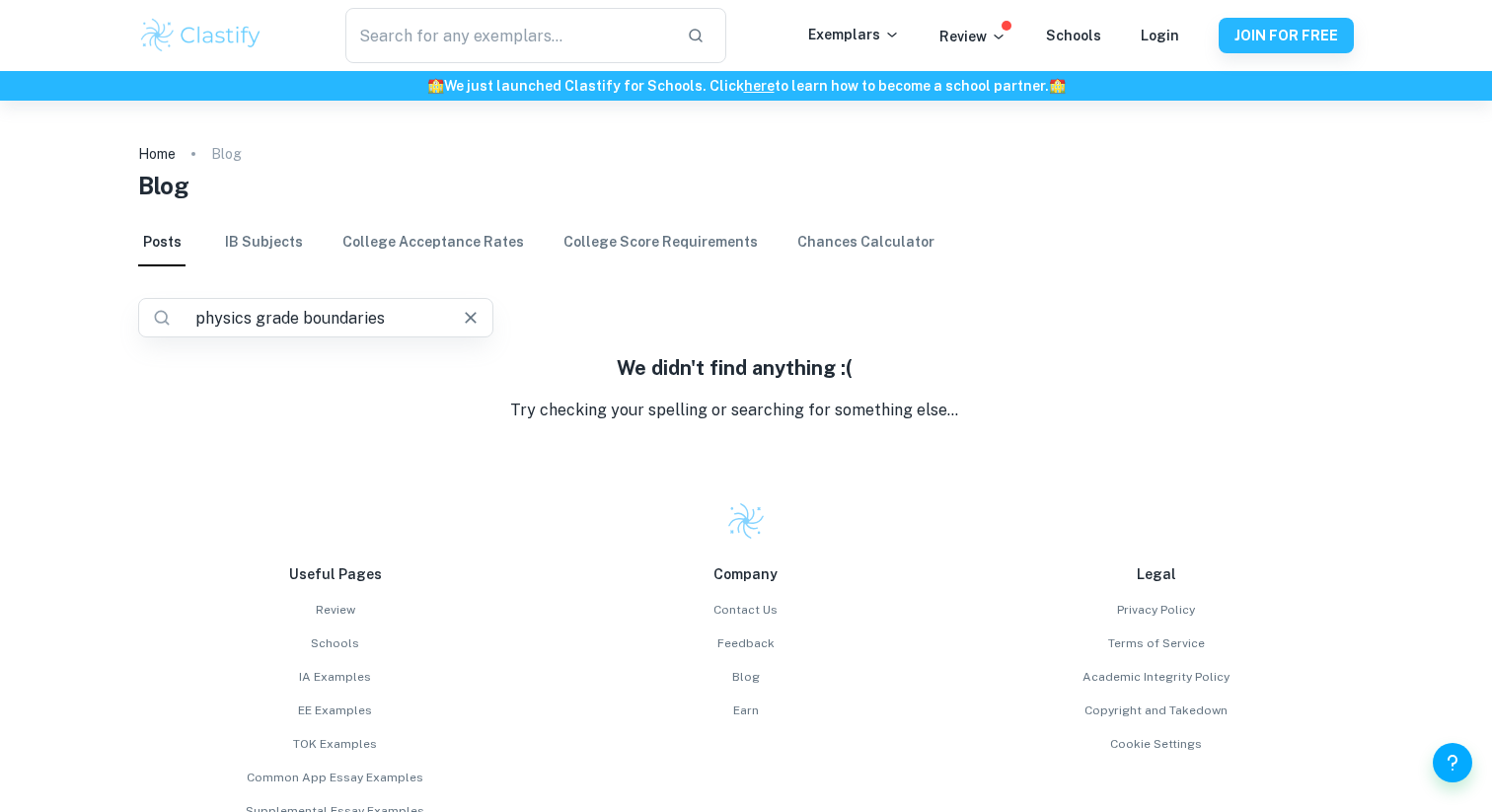 type on "physics grade boundaries" 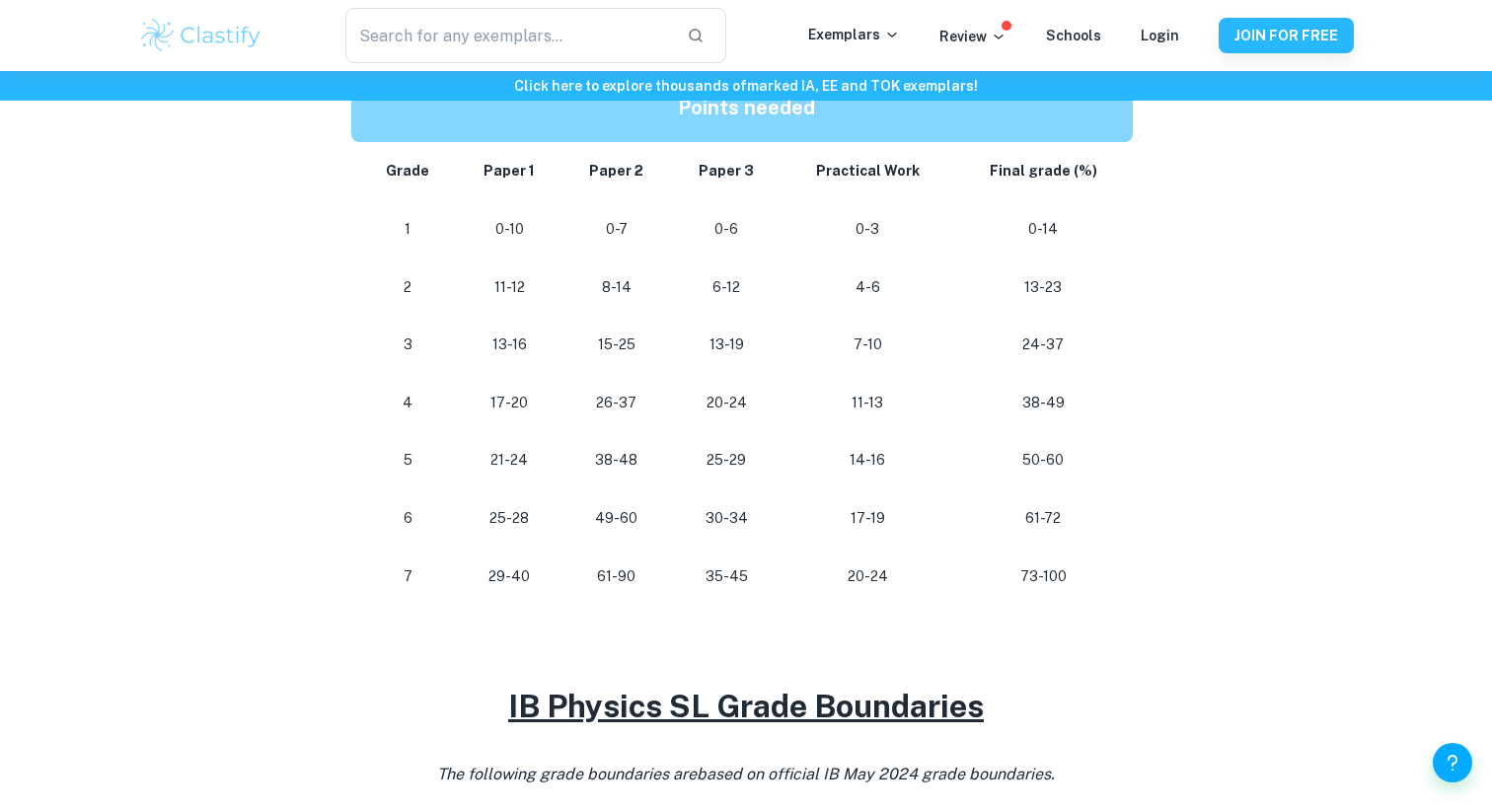 scroll, scrollTop: 1049, scrollLeft: 0, axis: vertical 